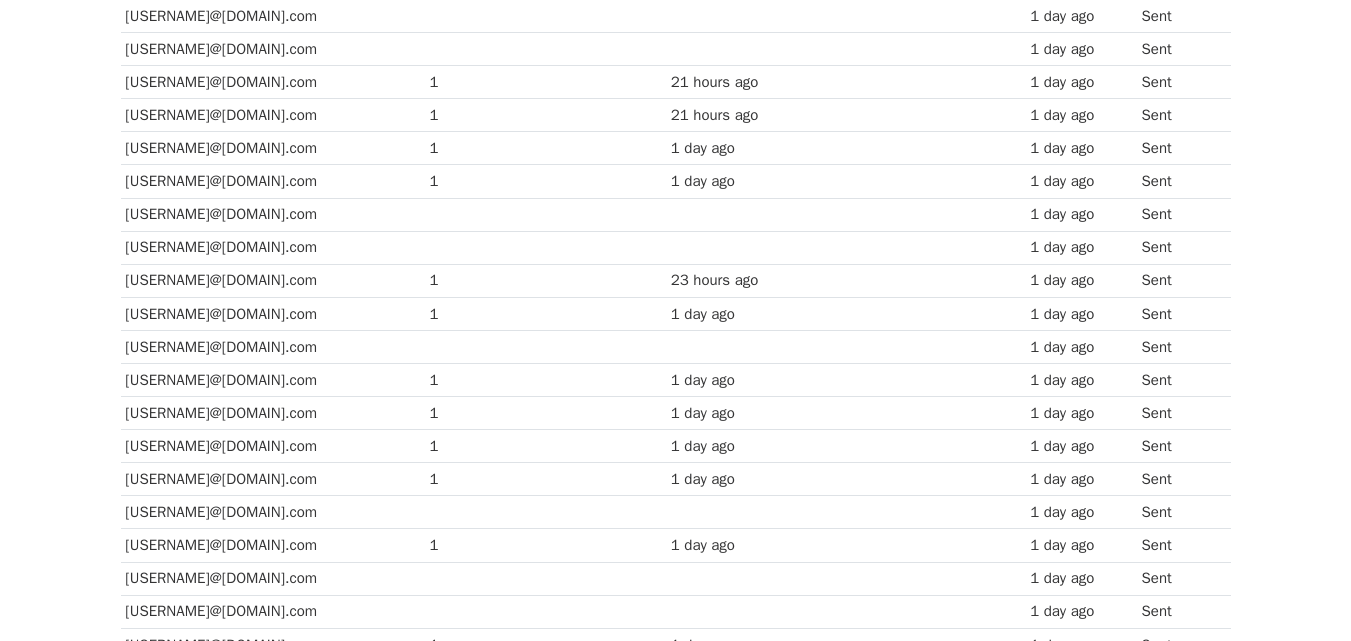scroll, scrollTop: 599, scrollLeft: 0, axis: vertical 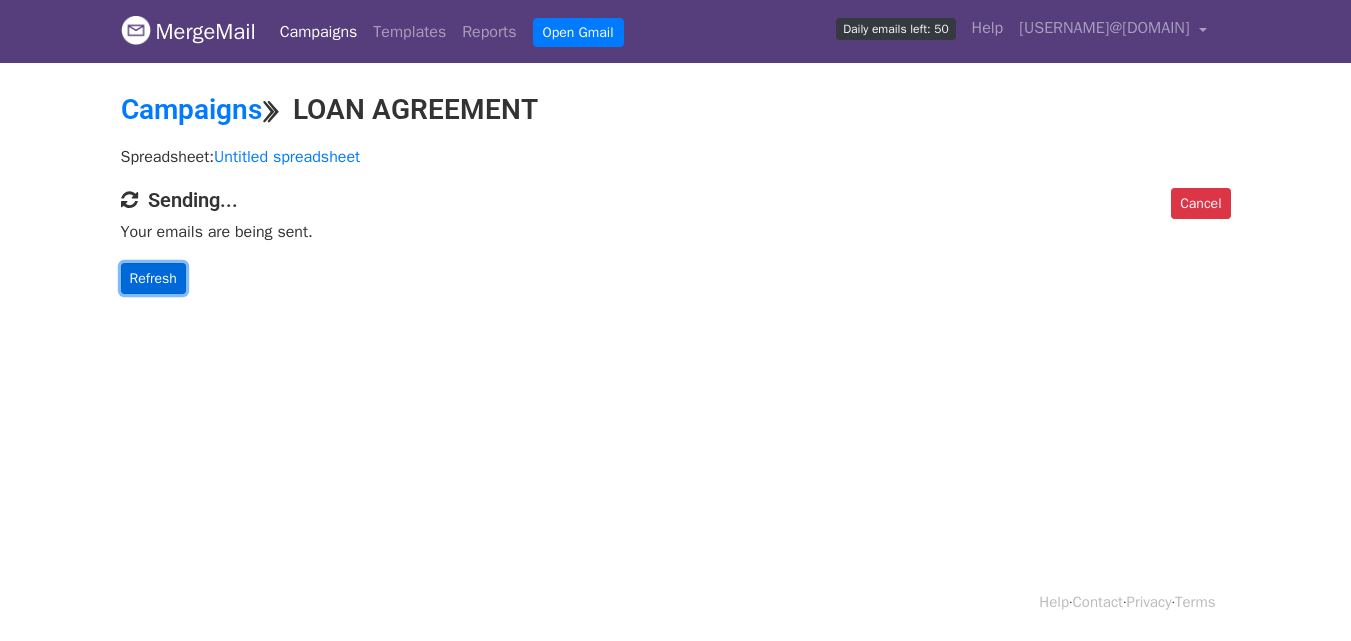 click on "Refresh" at bounding box center [153, 278] 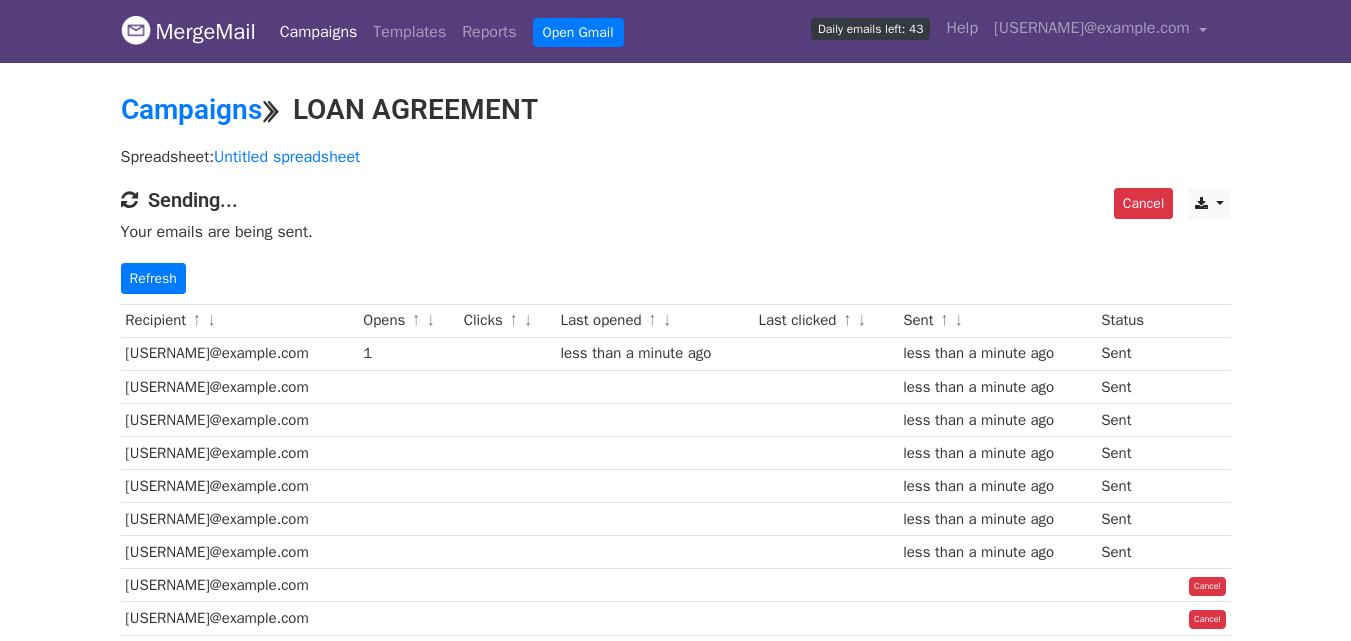 scroll, scrollTop: 0, scrollLeft: 0, axis: both 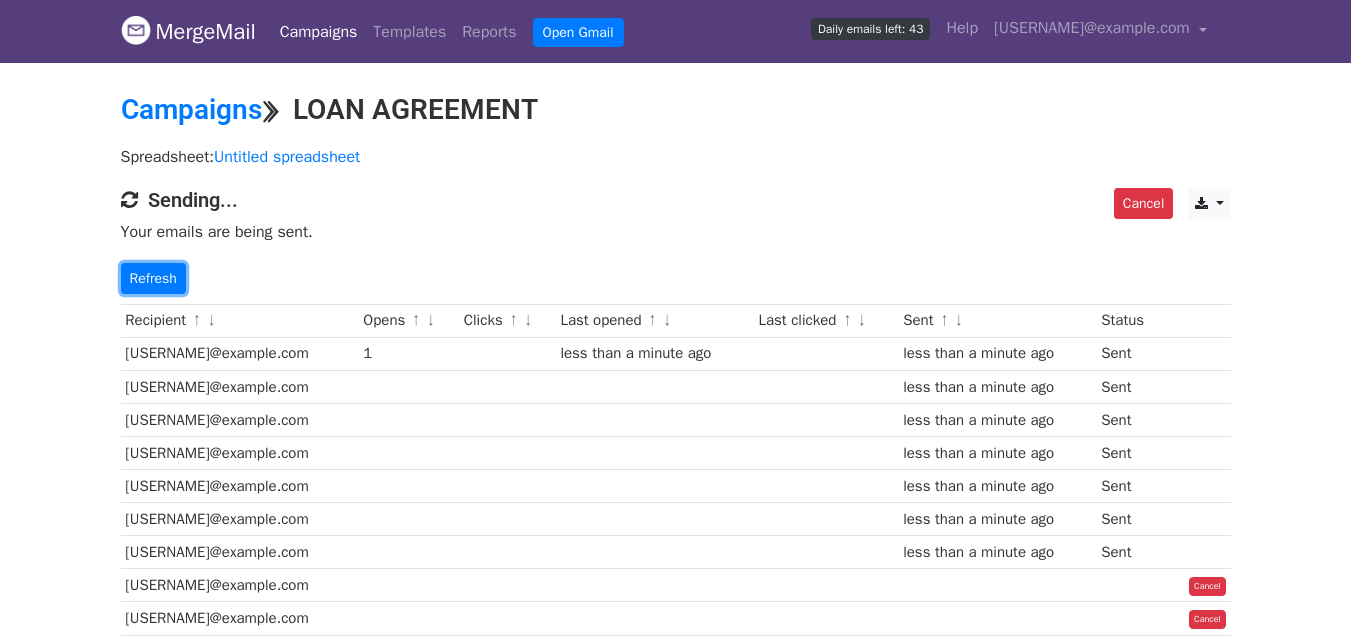click on "Refresh" at bounding box center [153, 278] 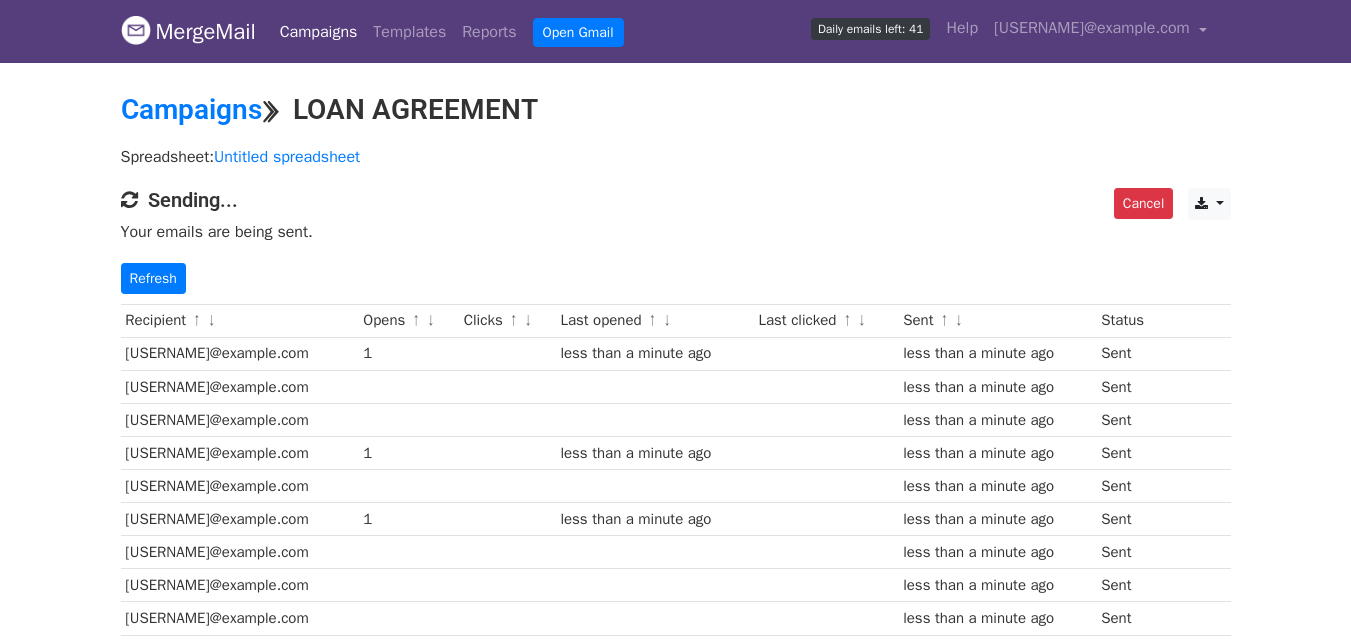 scroll, scrollTop: 0, scrollLeft: 0, axis: both 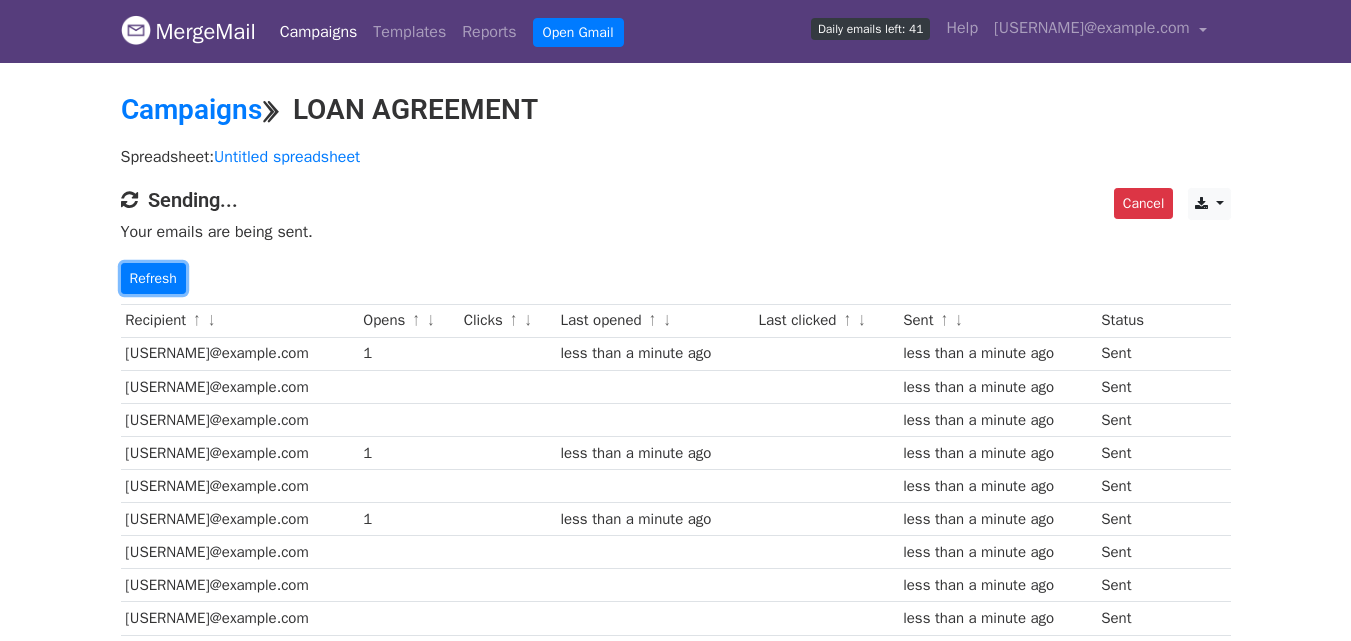 click on "Refresh" at bounding box center (153, 278) 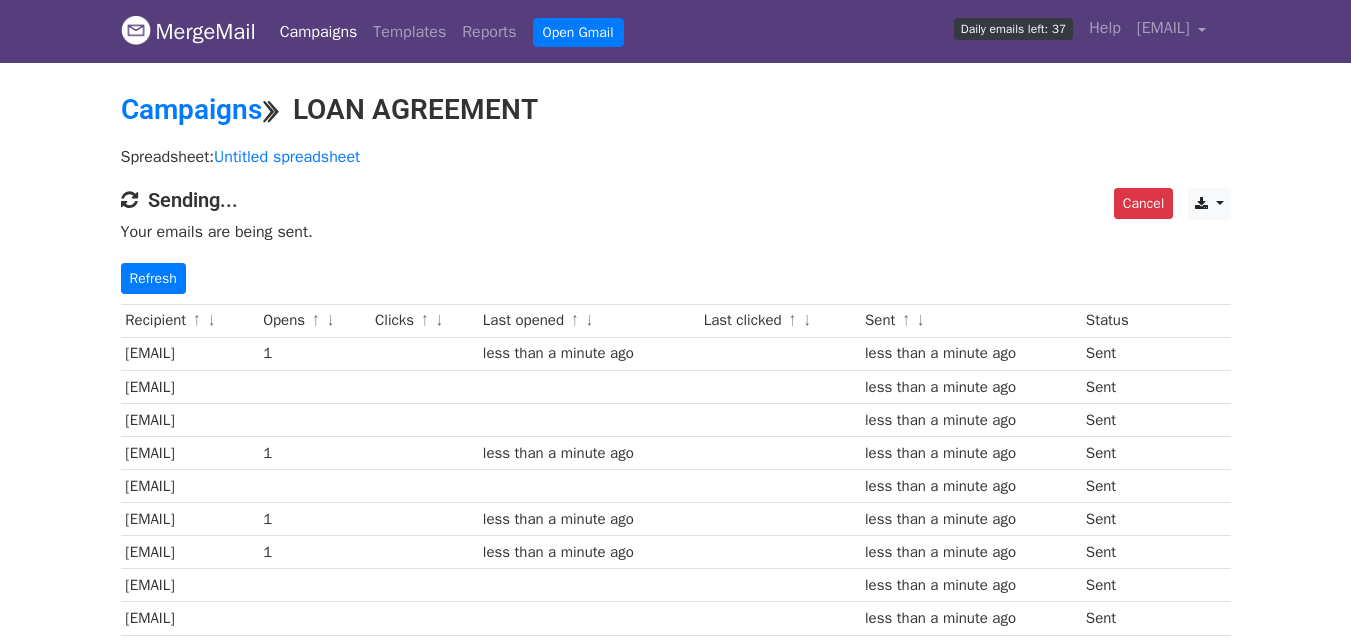 scroll, scrollTop: 0, scrollLeft: 0, axis: both 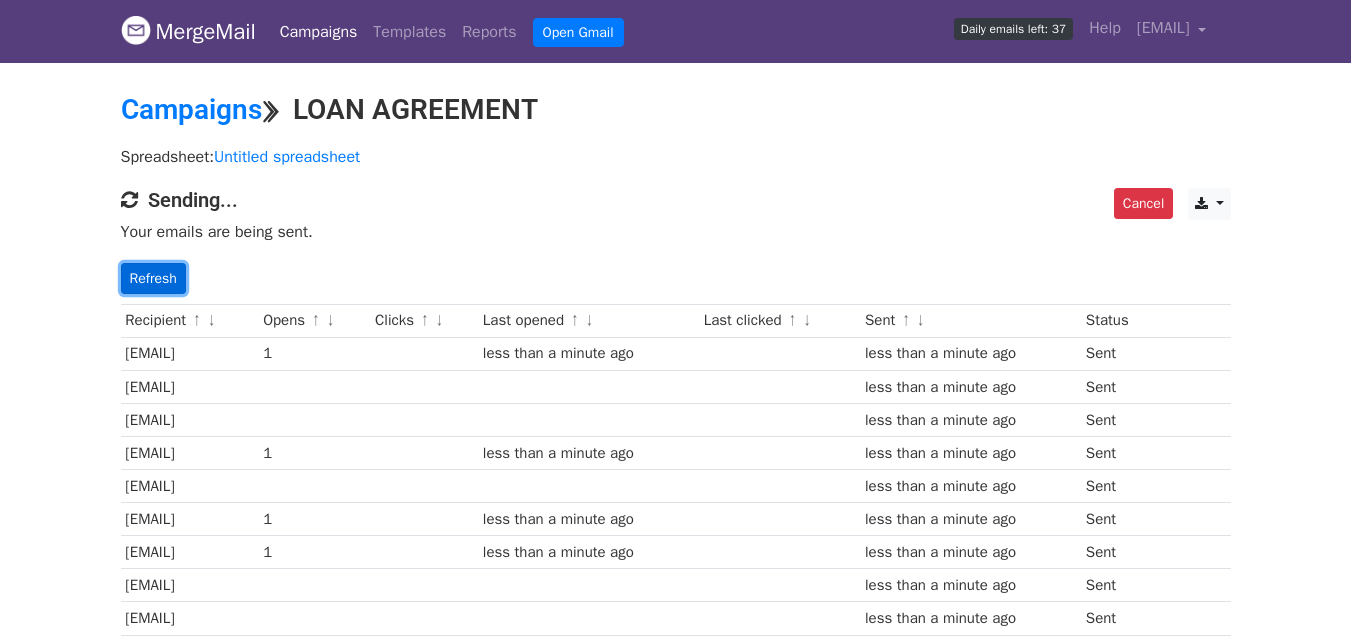 click on "Refresh" at bounding box center [153, 278] 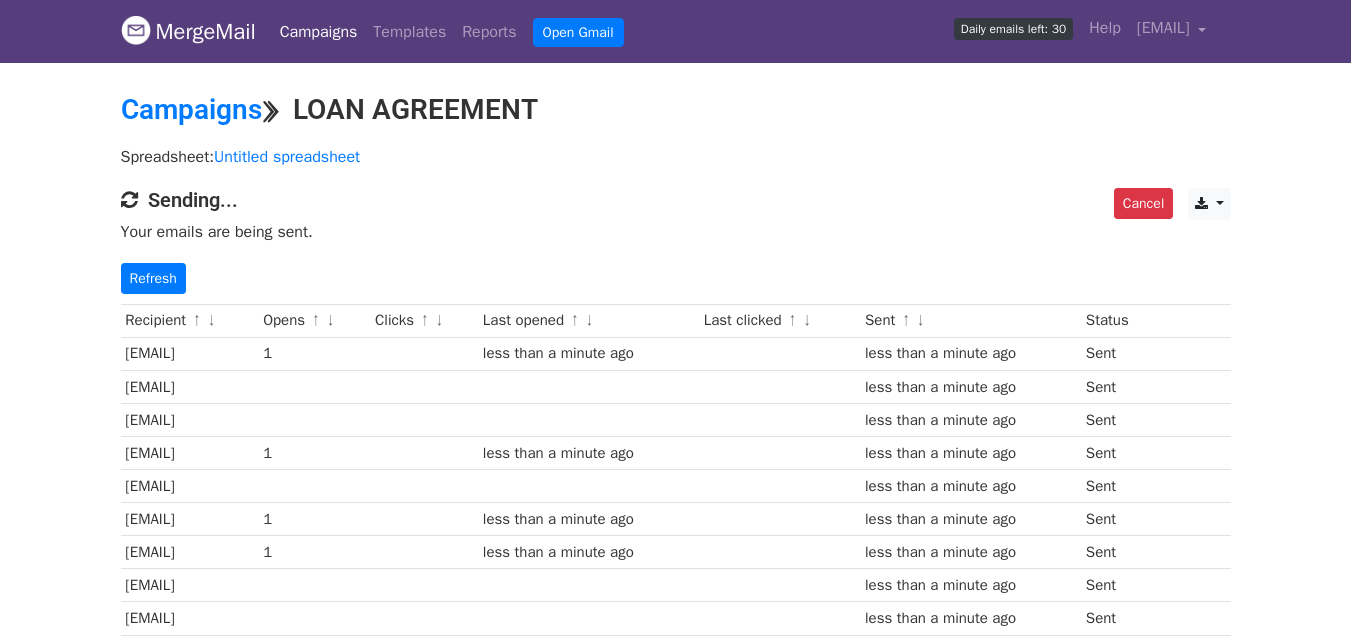 scroll, scrollTop: 0, scrollLeft: 0, axis: both 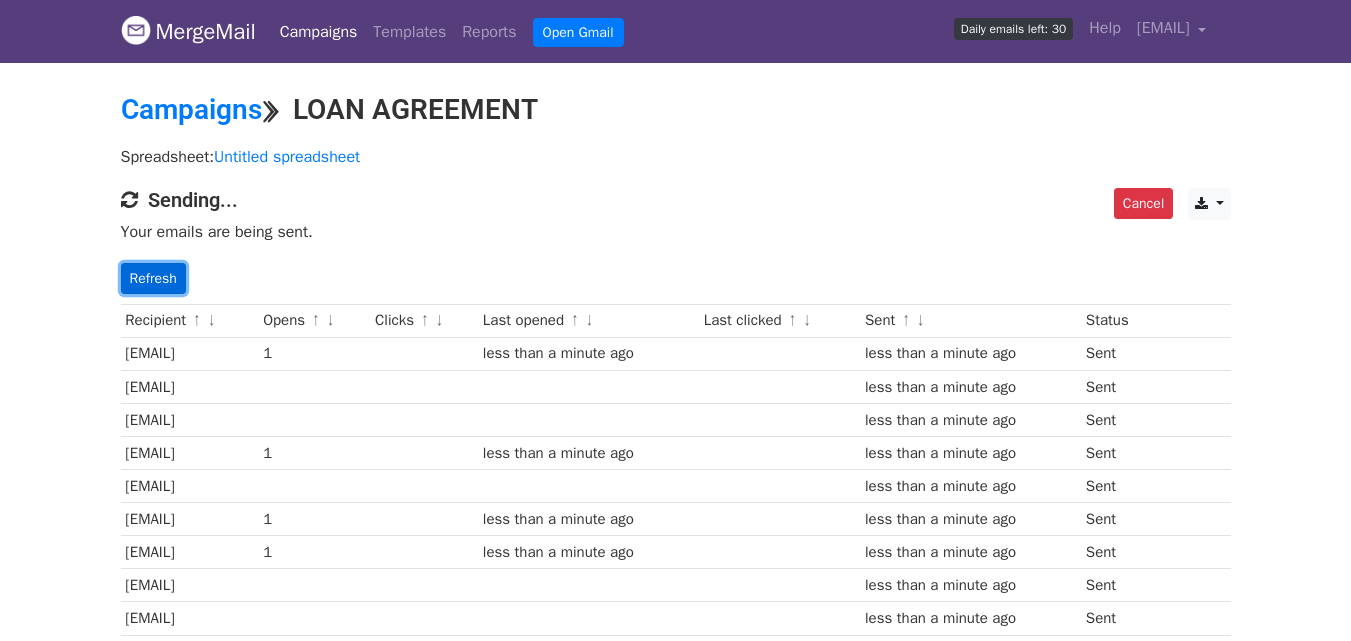 click on "Refresh" at bounding box center [153, 278] 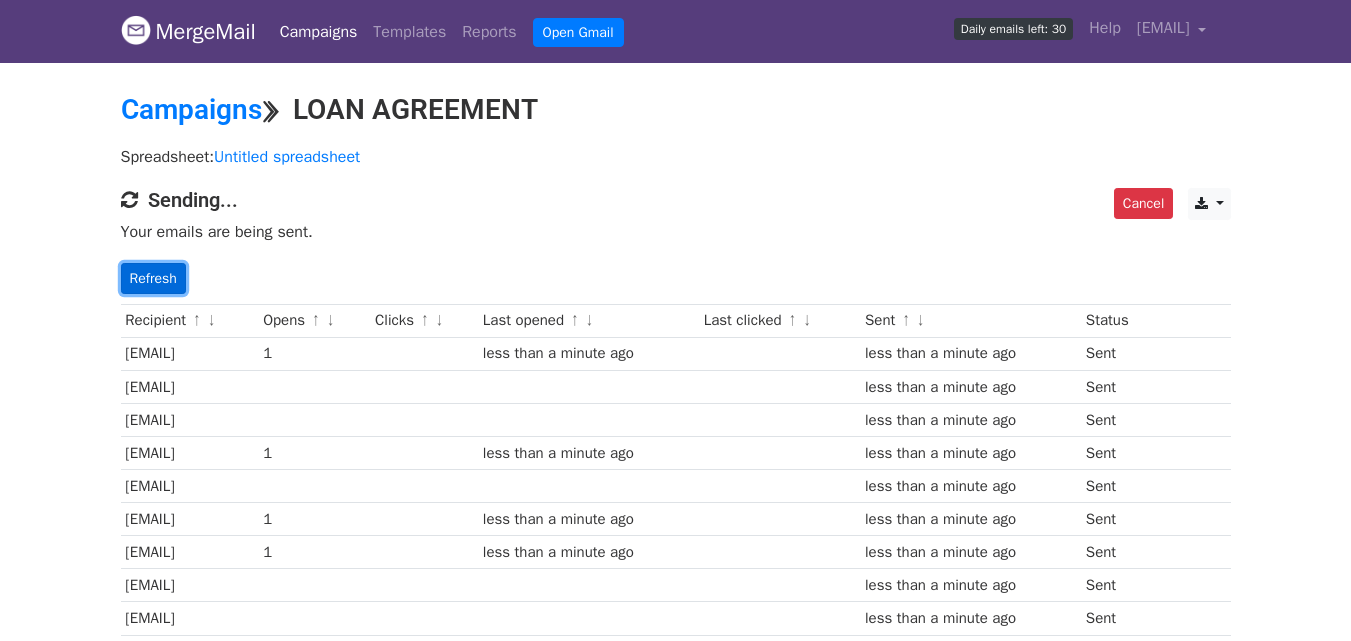 click on "Refresh" at bounding box center (153, 278) 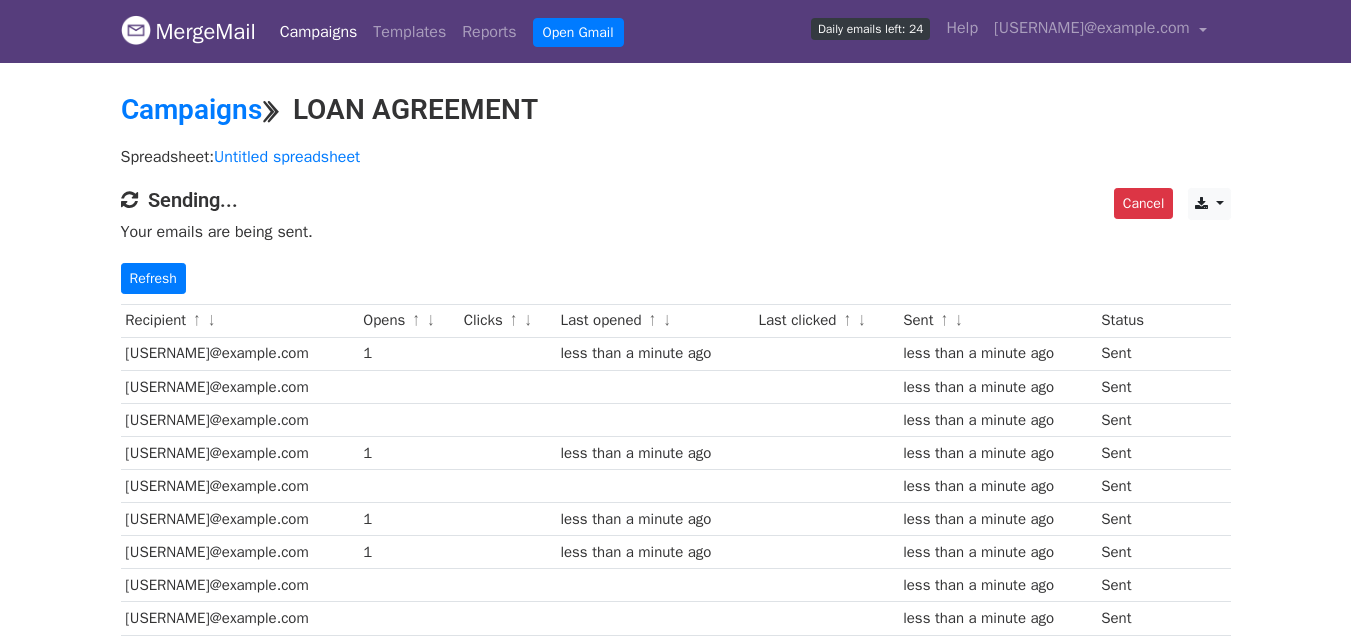scroll, scrollTop: 0, scrollLeft: 0, axis: both 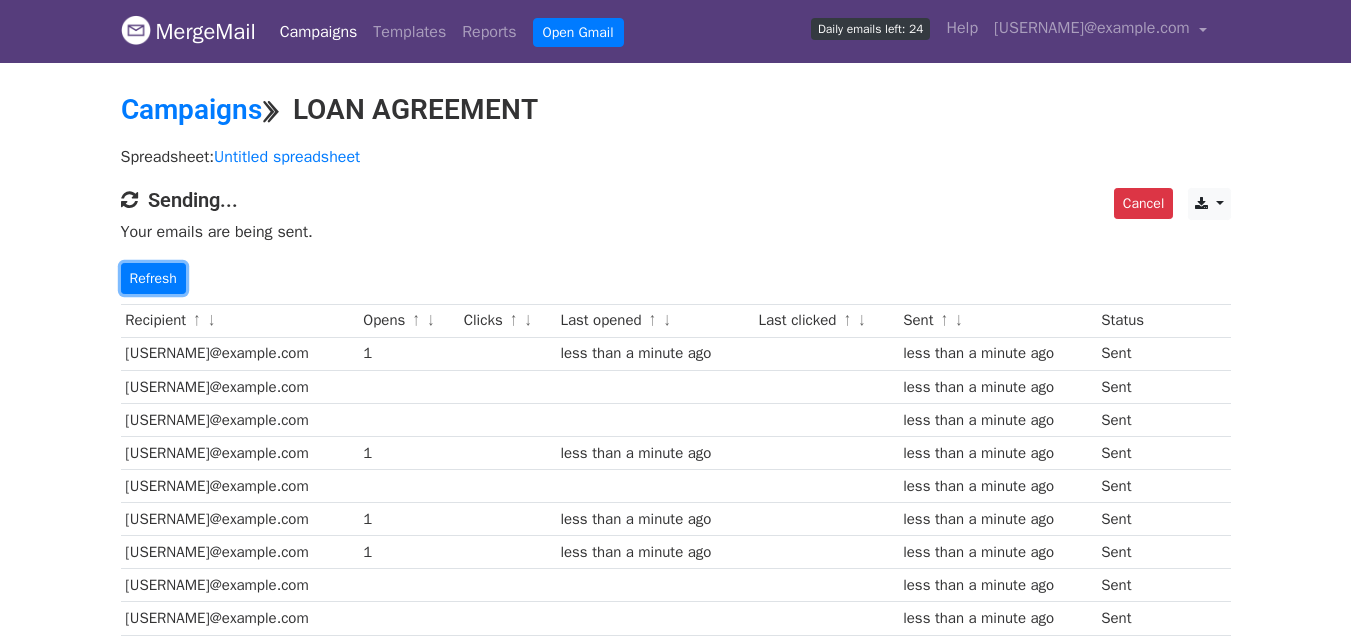 click on "Refresh" at bounding box center [153, 278] 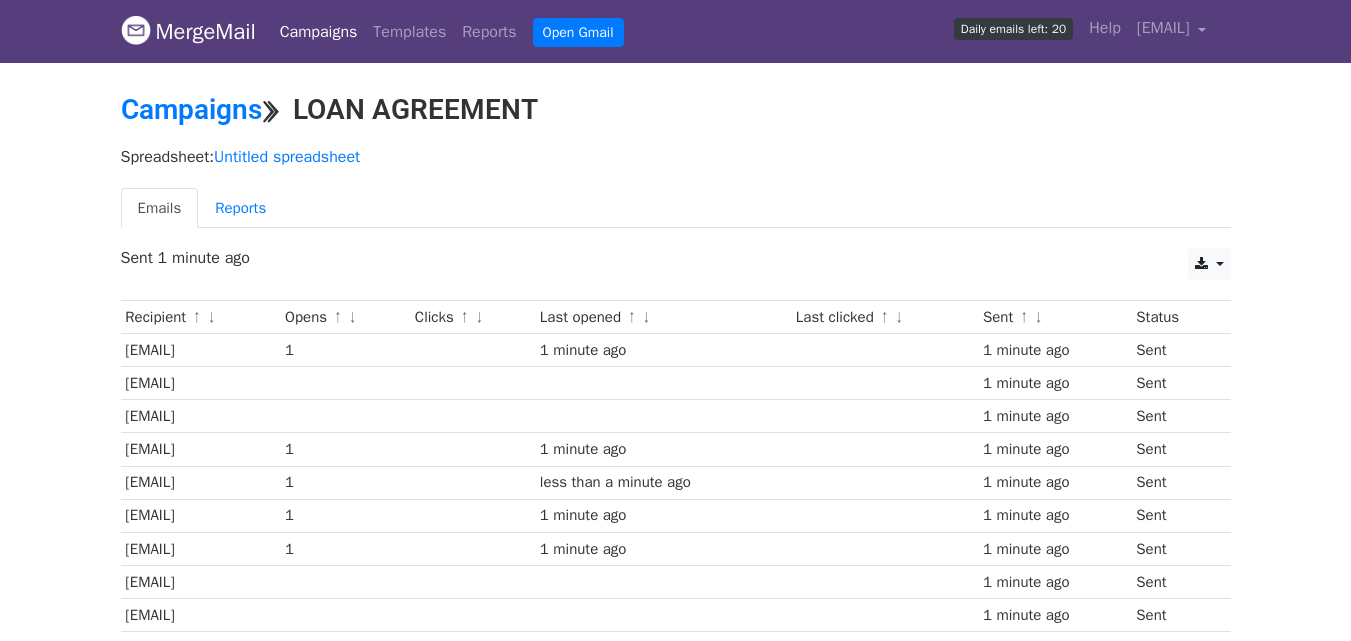 scroll, scrollTop: 0, scrollLeft: 0, axis: both 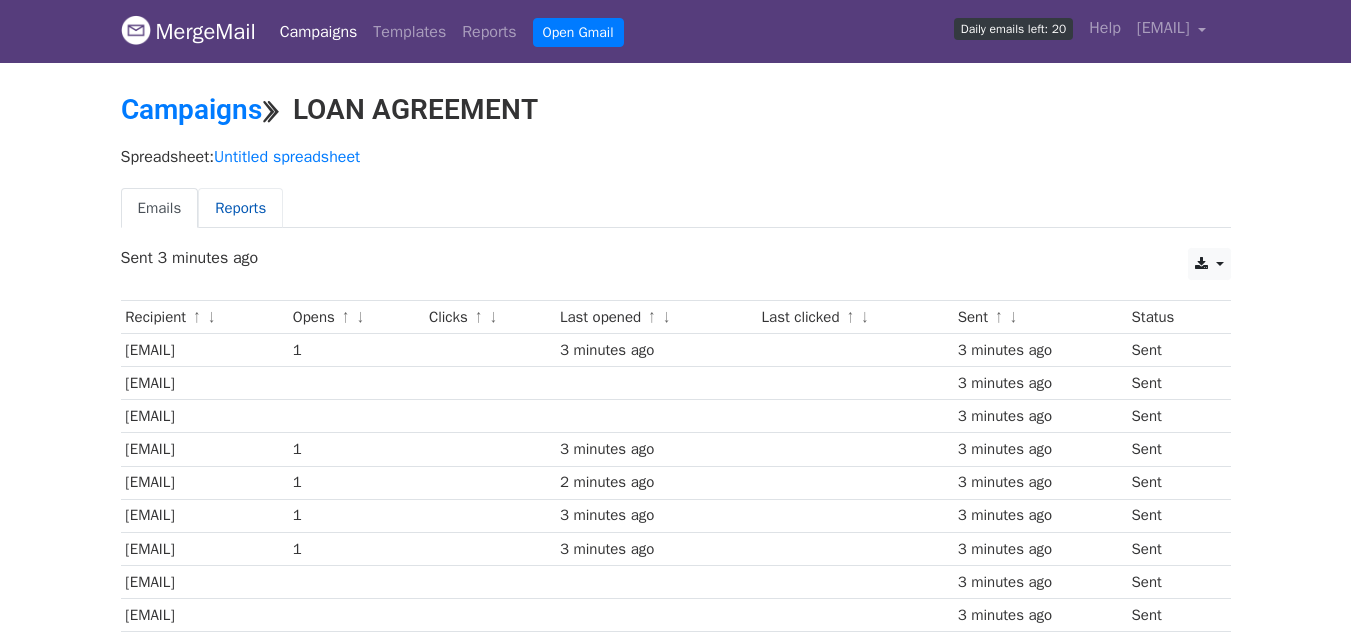 click on "Reports" at bounding box center [240, 208] 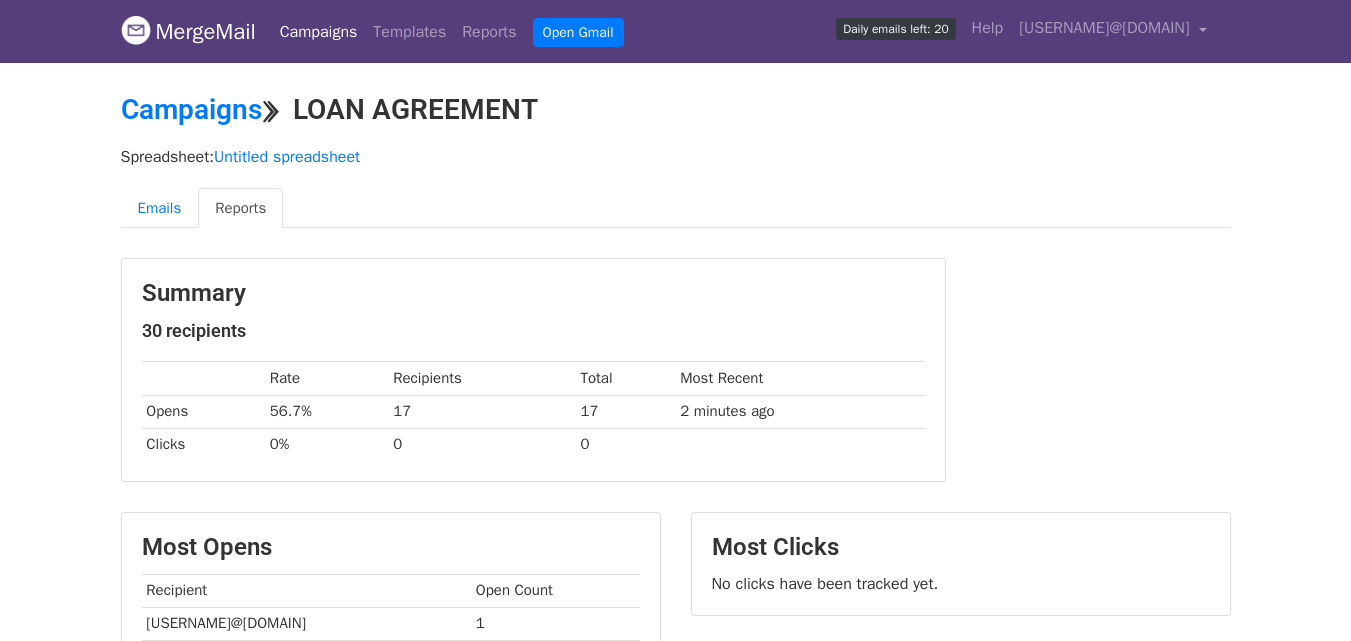 scroll, scrollTop: 0, scrollLeft: 0, axis: both 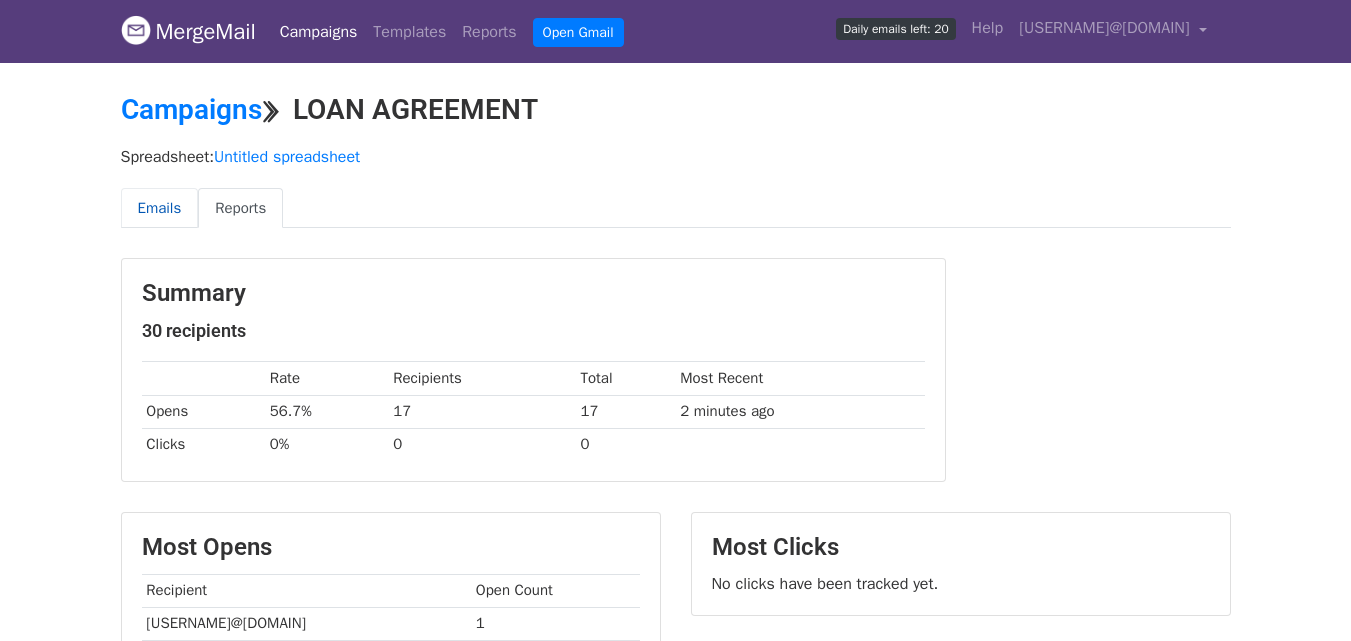 click on "Emails" at bounding box center [160, 208] 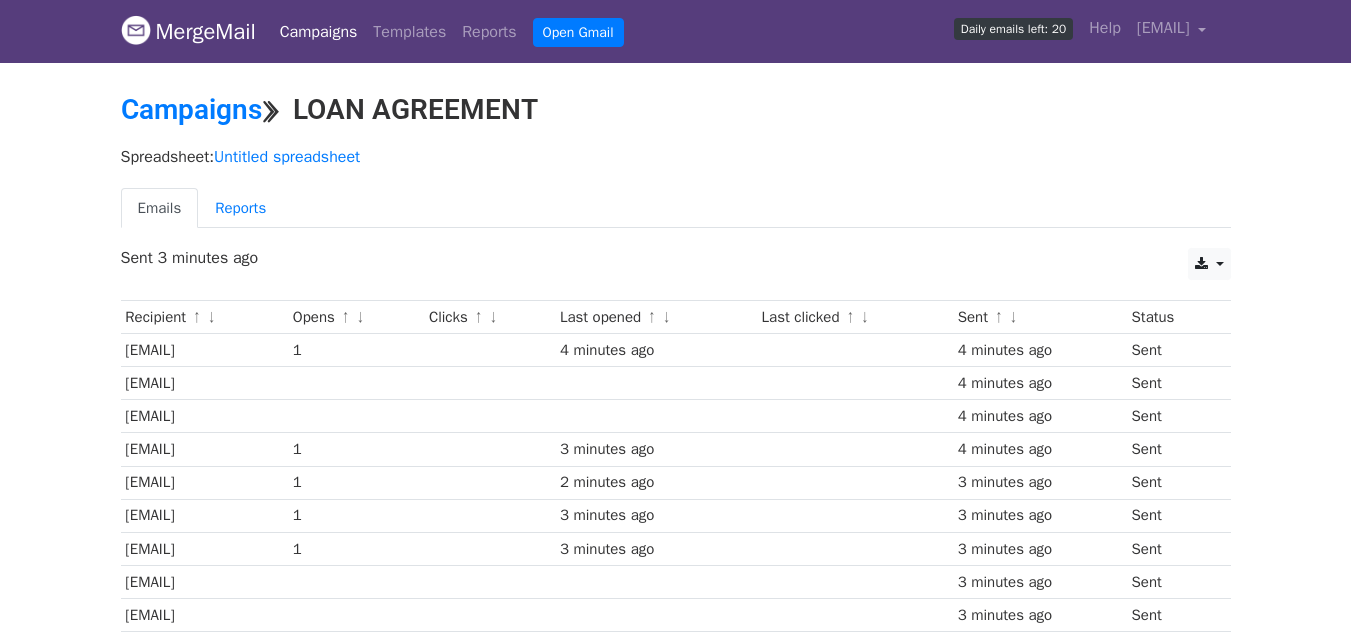 scroll, scrollTop: 0, scrollLeft: 0, axis: both 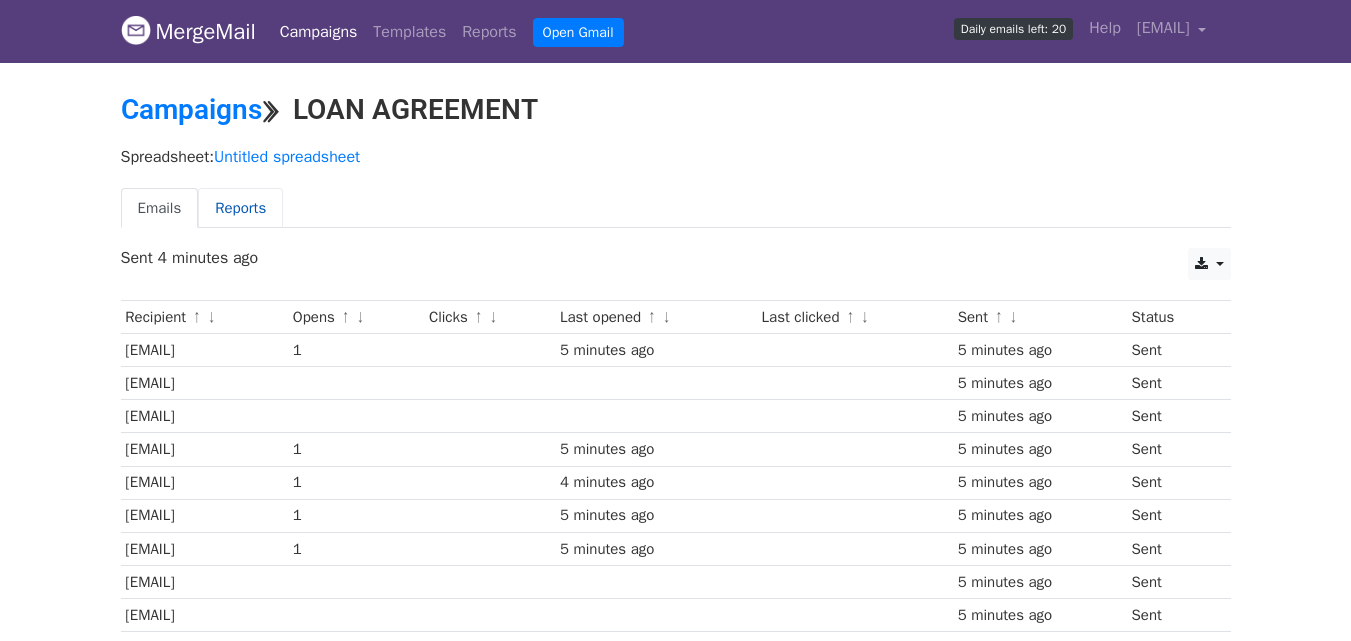 click on "Reports" at bounding box center [240, 208] 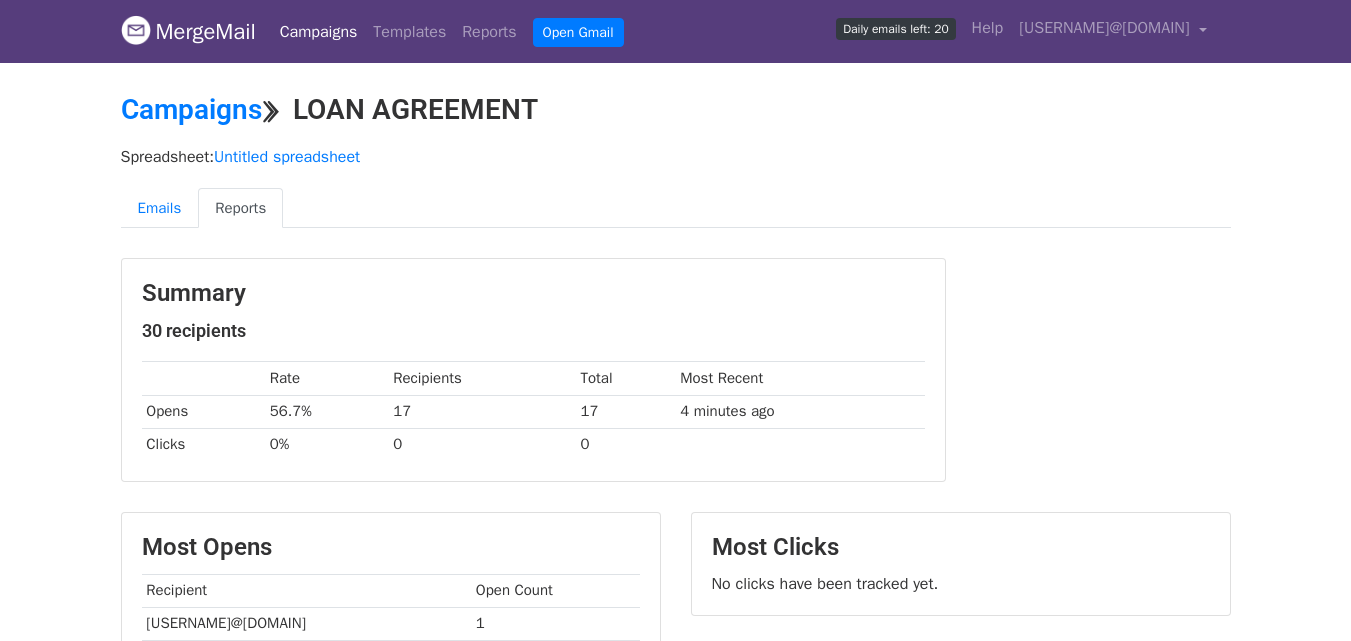 scroll, scrollTop: 0, scrollLeft: 0, axis: both 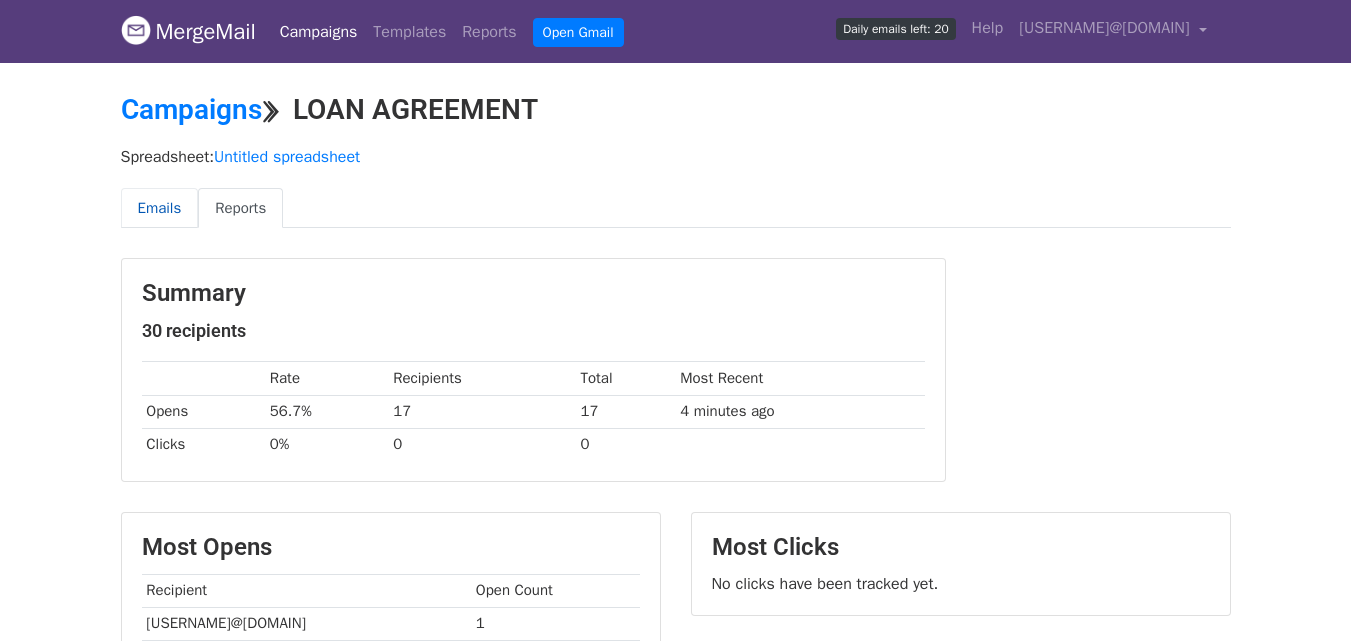 click on "Emails" at bounding box center [160, 208] 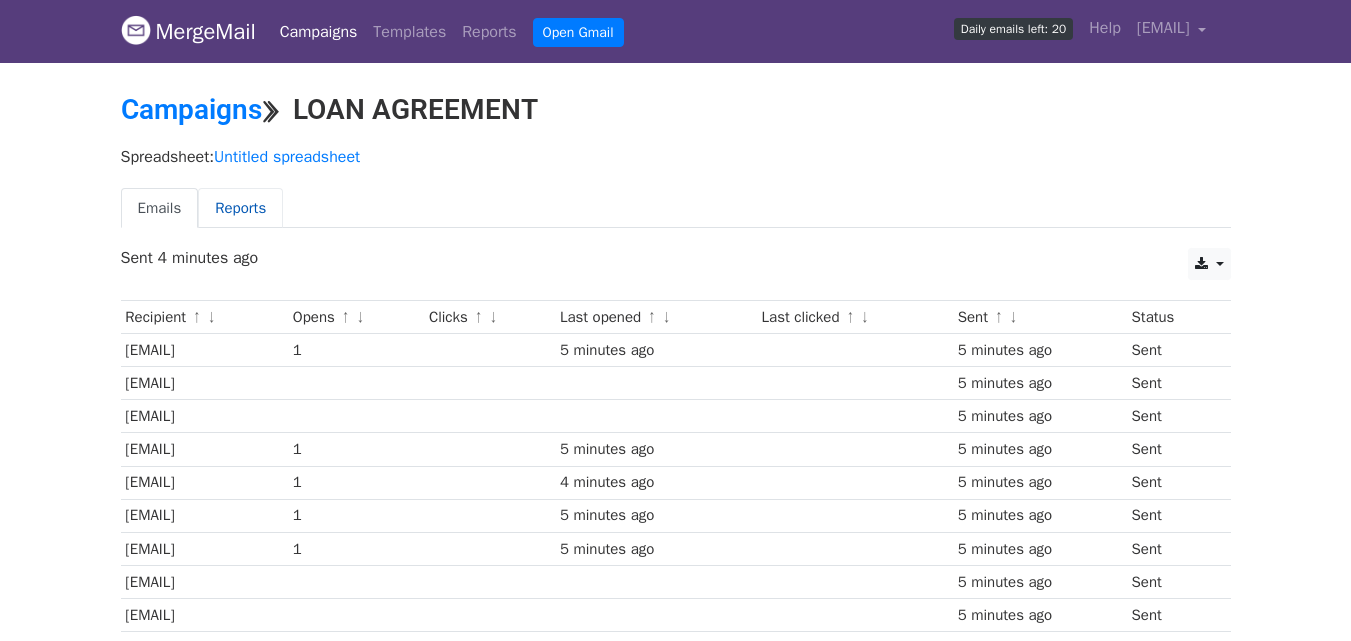 scroll, scrollTop: 0, scrollLeft: 0, axis: both 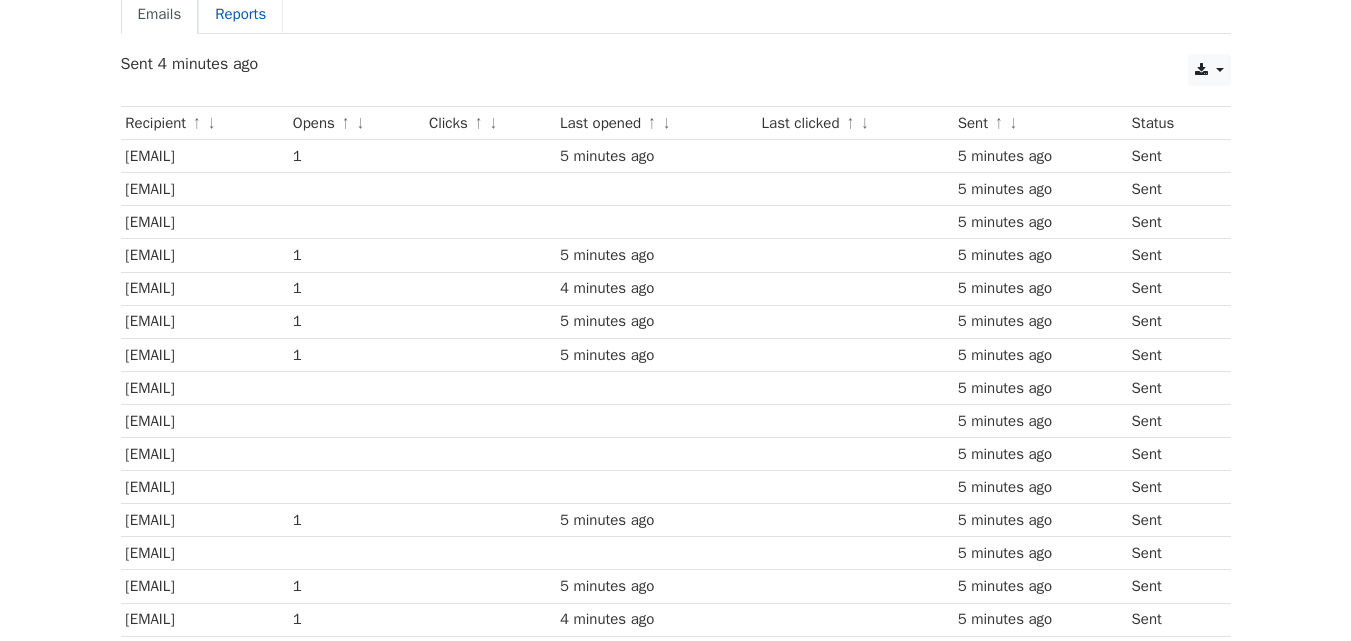 click on "Reports" at bounding box center [240, 14] 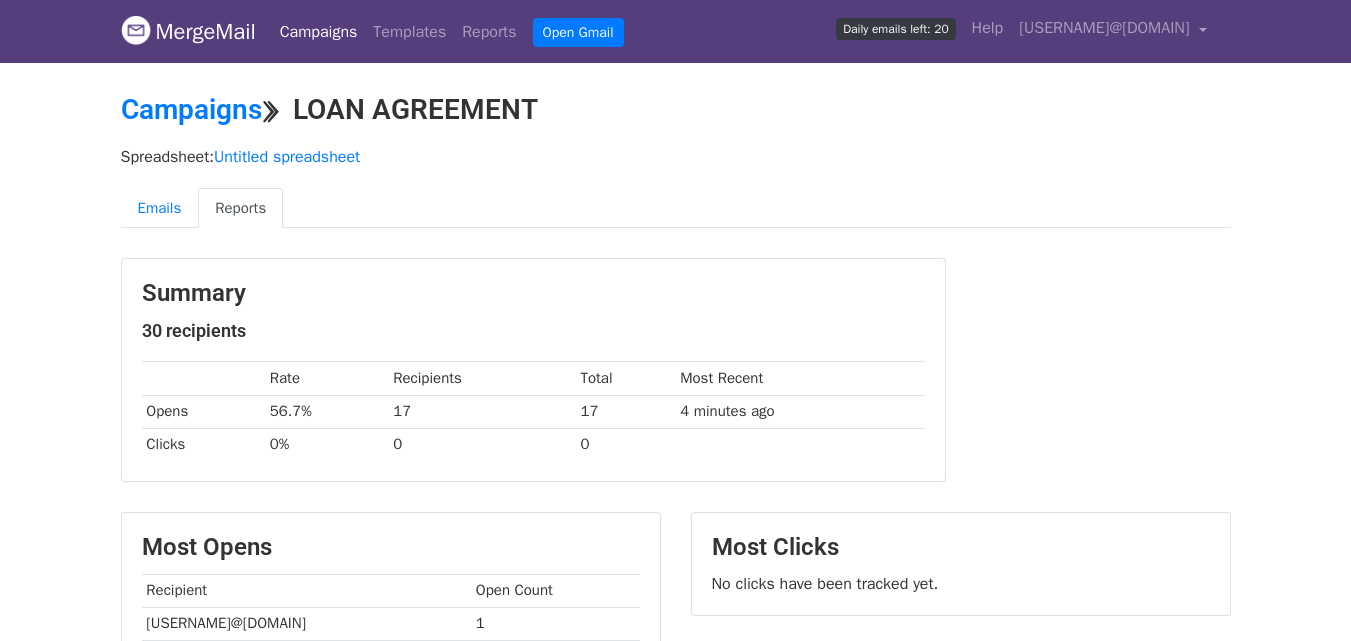 scroll, scrollTop: 0, scrollLeft: 0, axis: both 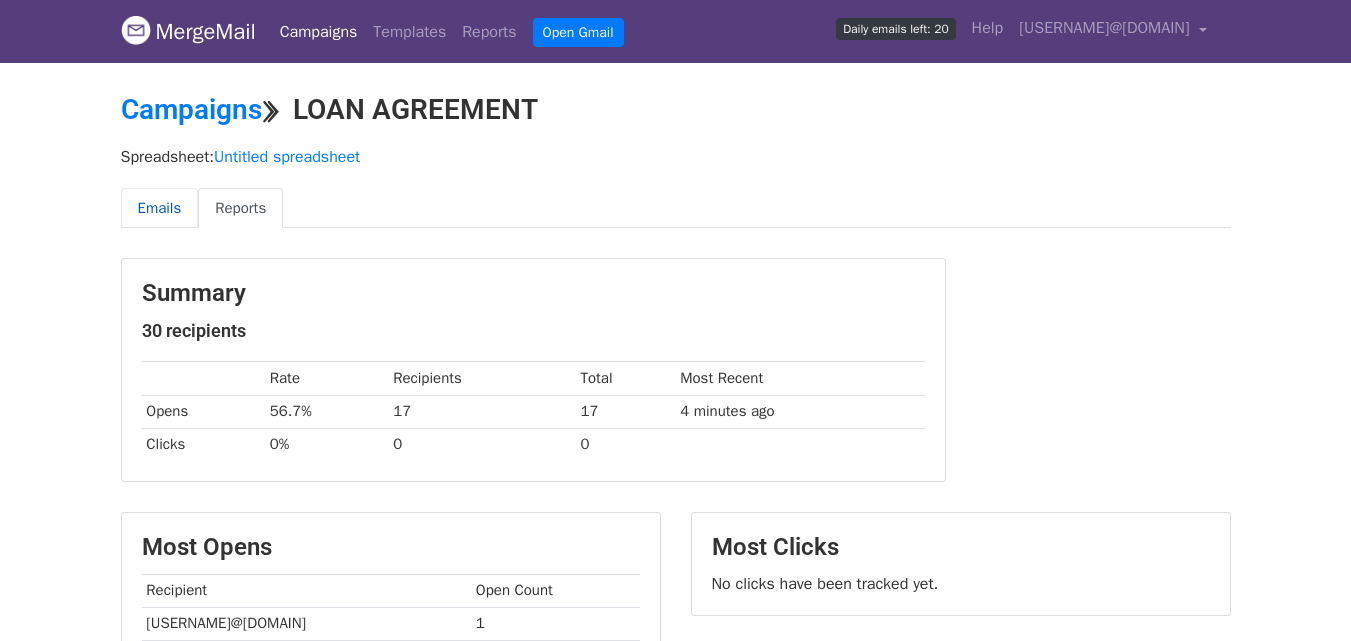 click on "Emails" at bounding box center [160, 208] 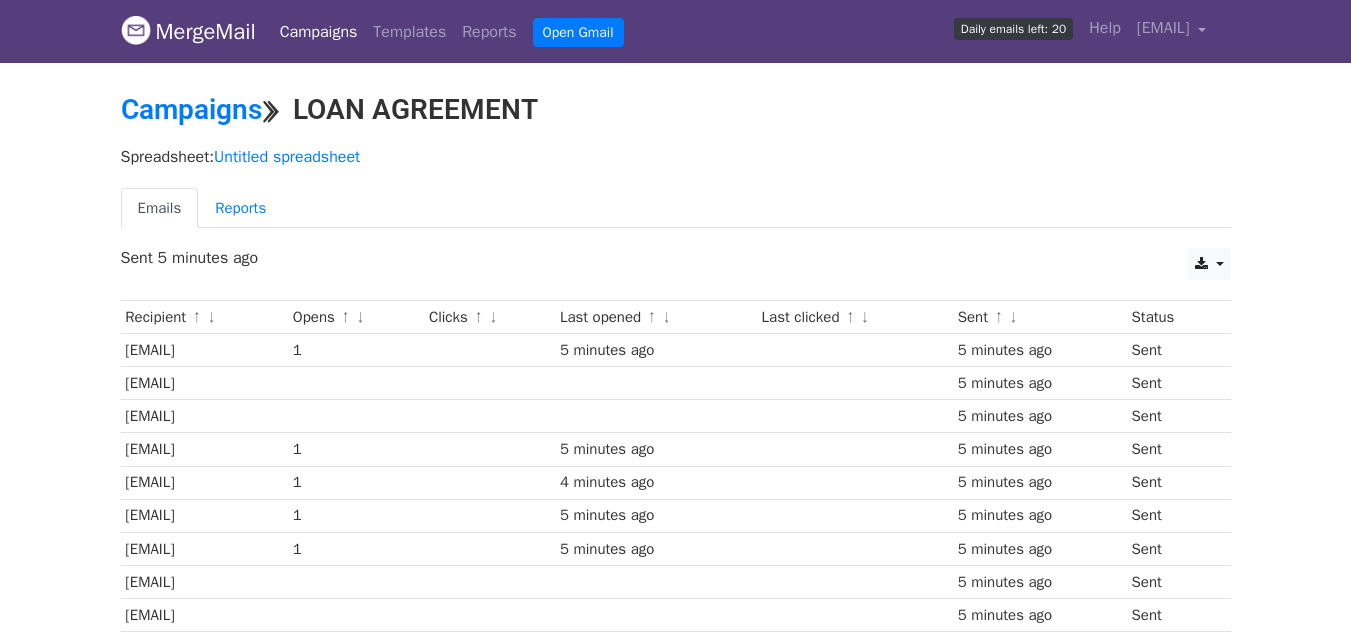 scroll, scrollTop: 0, scrollLeft: 0, axis: both 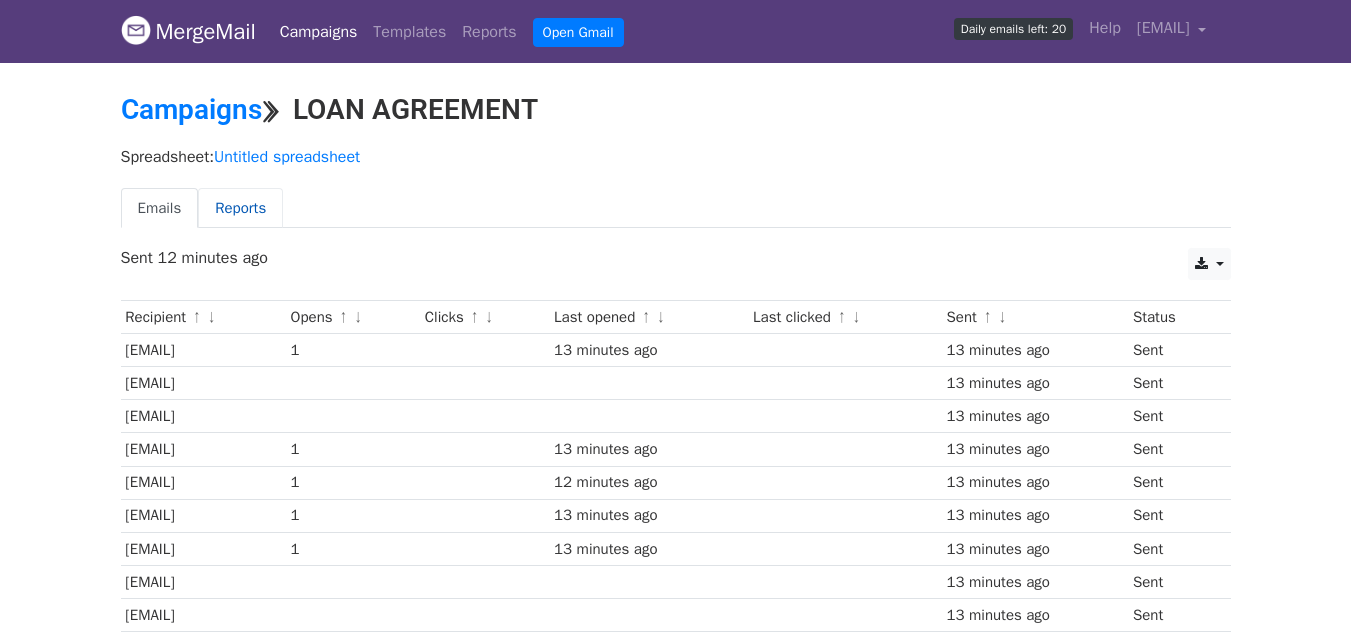 click on "Reports" at bounding box center (240, 208) 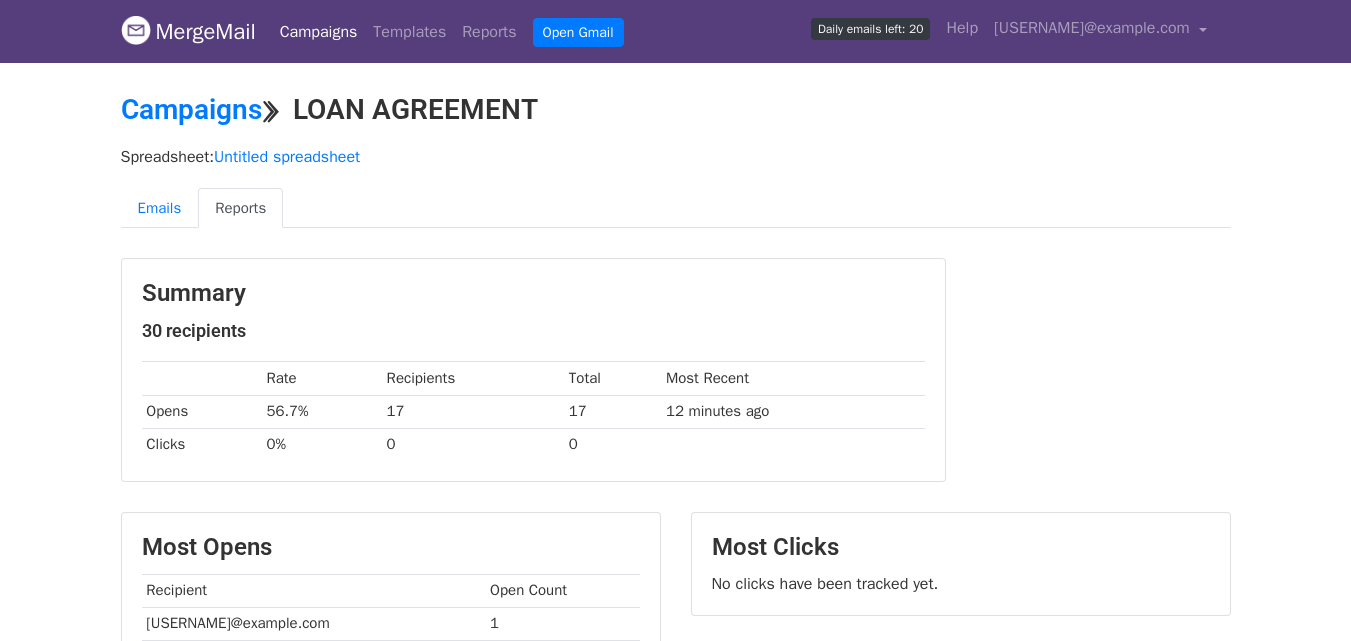 scroll, scrollTop: 0, scrollLeft: 0, axis: both 